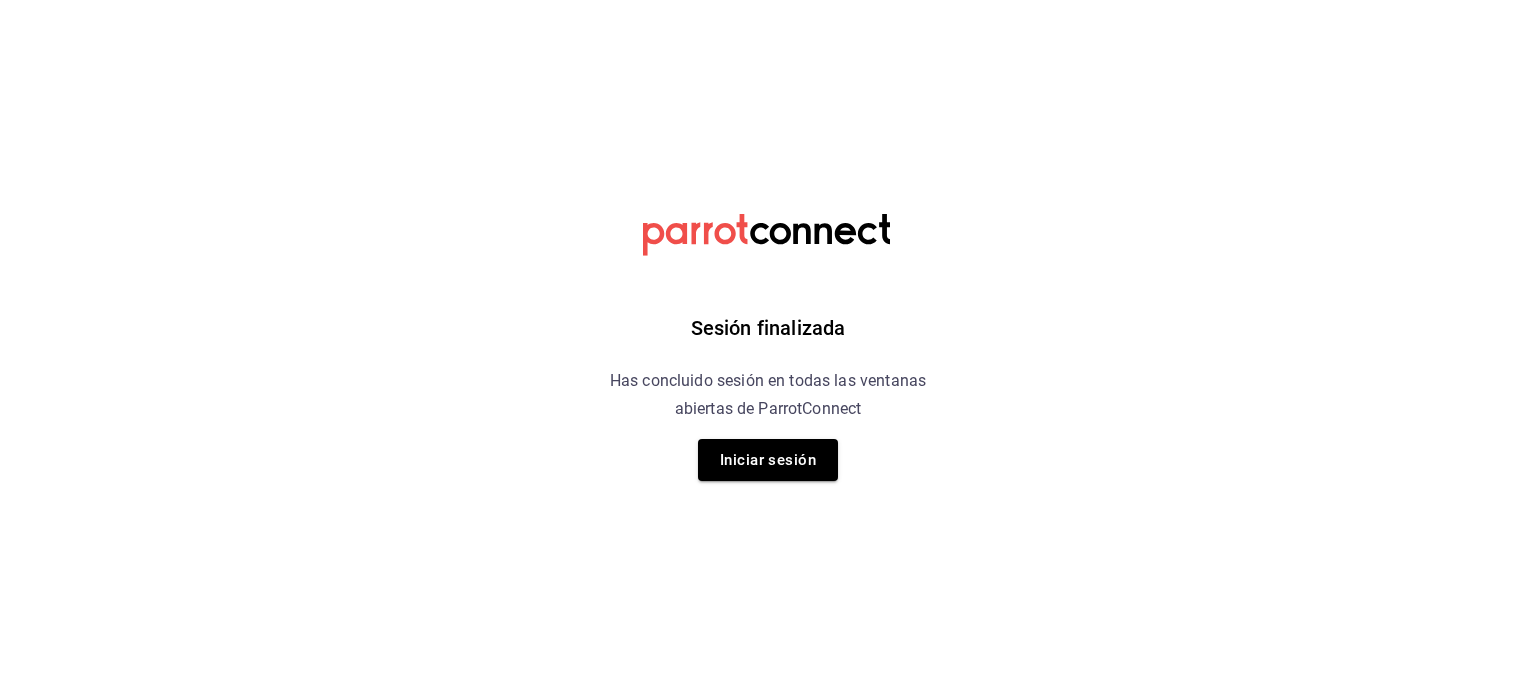 scroll, scrollTop: 0, scrollLeft: 0, axis: both 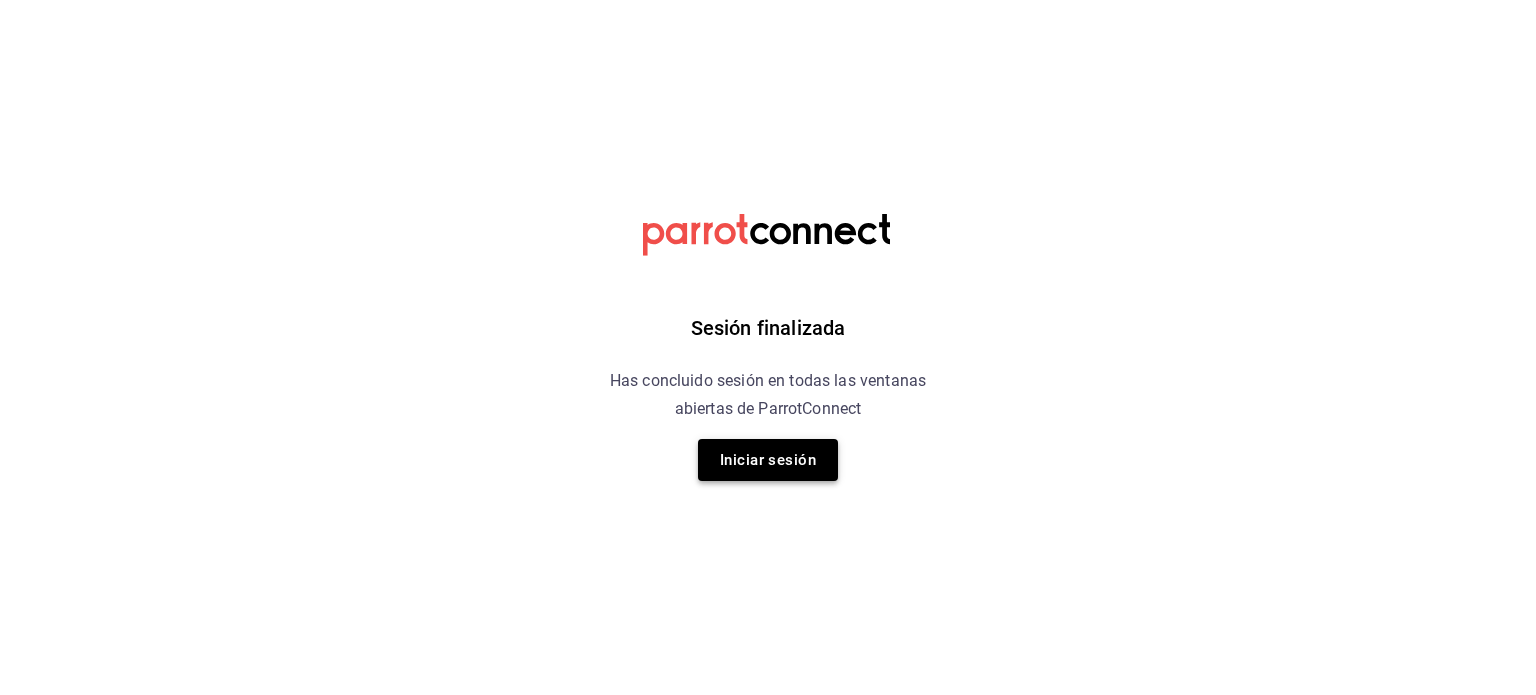 click on "Iniciar sesión" at bounding box center [768, 460] 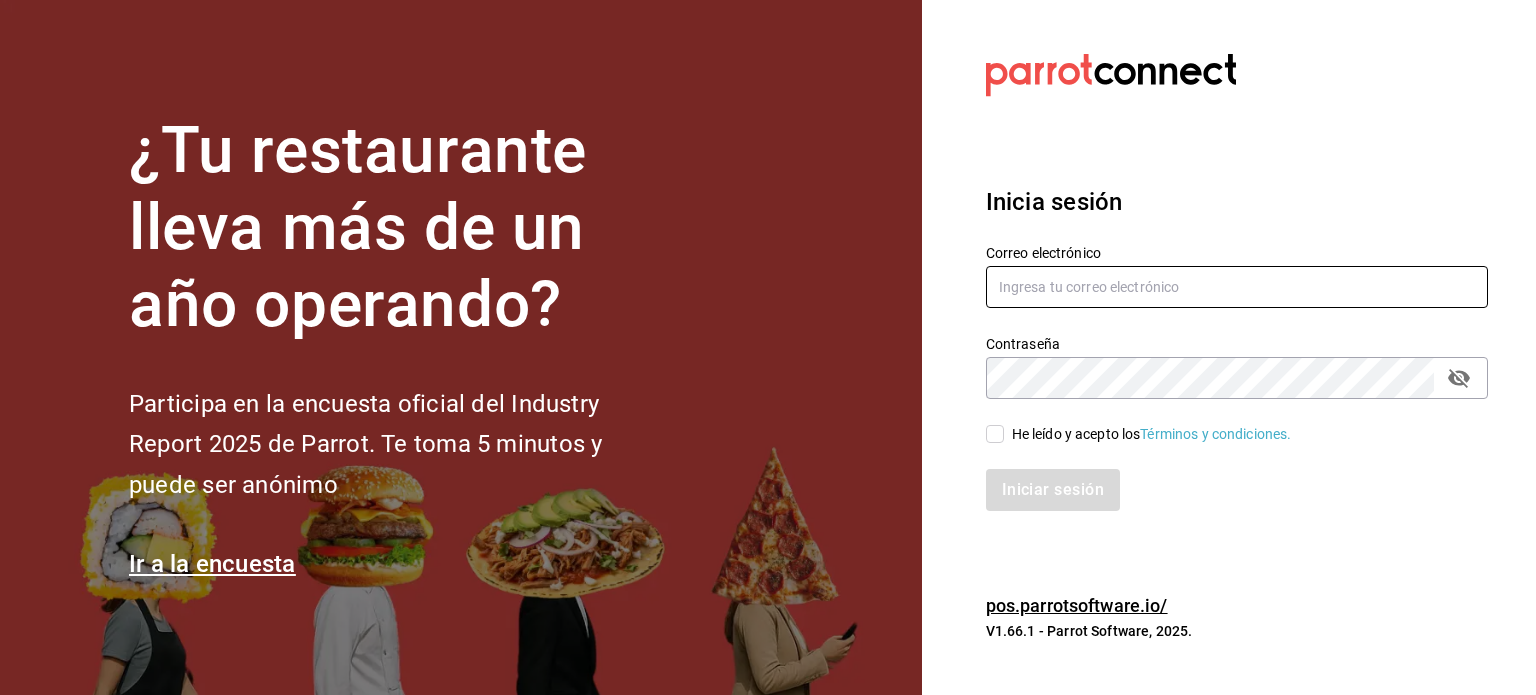 type on "irvmgm@gmail.com" 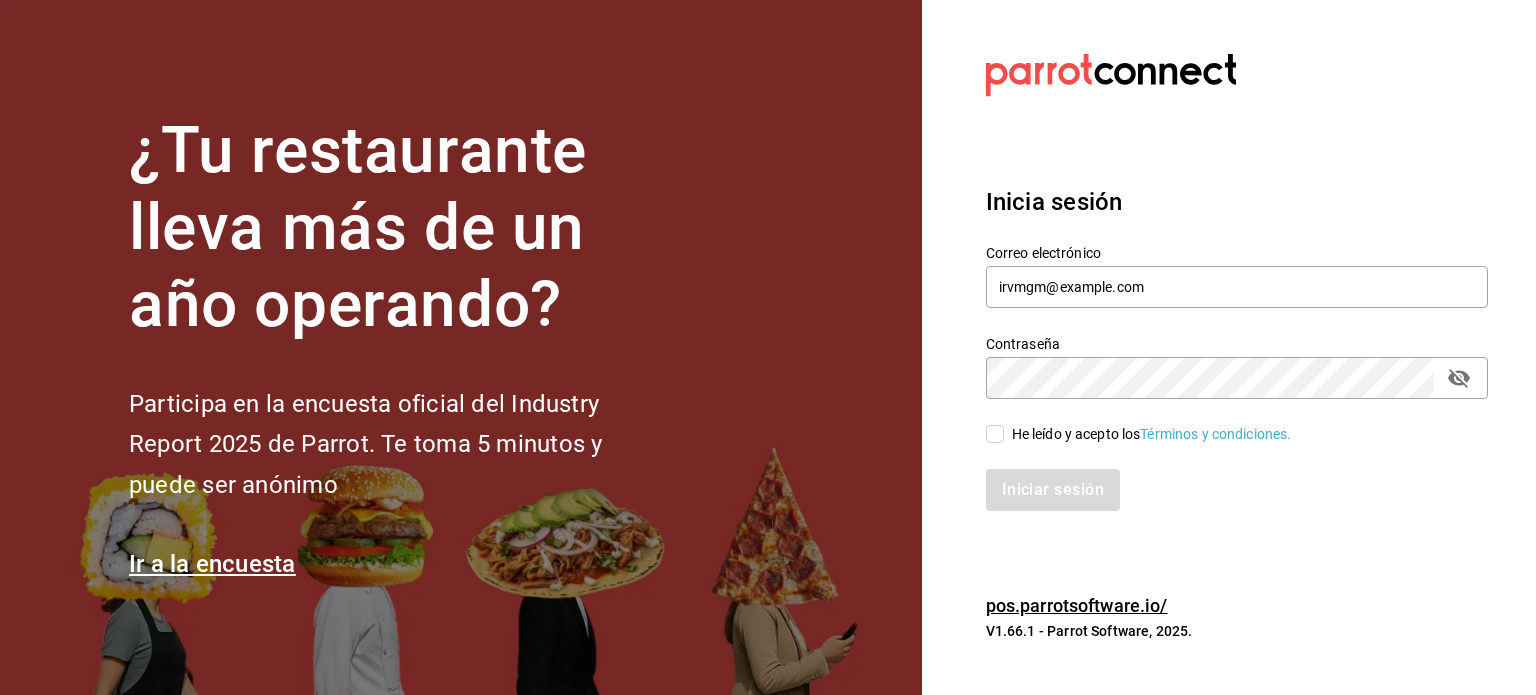 click on "He leído y acepto los  Términos y condiciones." at bounding box center [1225, 422] 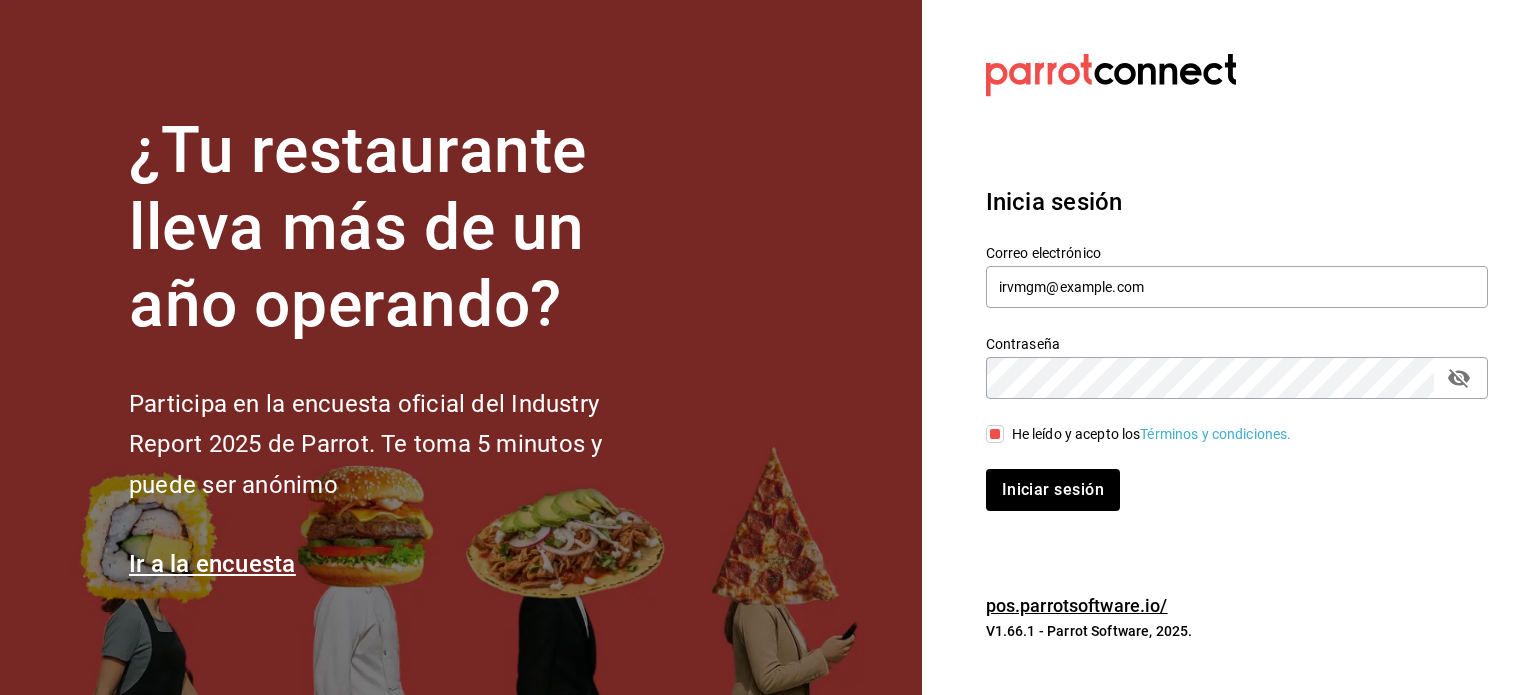 click on "Iniciar sesión" at bounding box center [1225, 478] 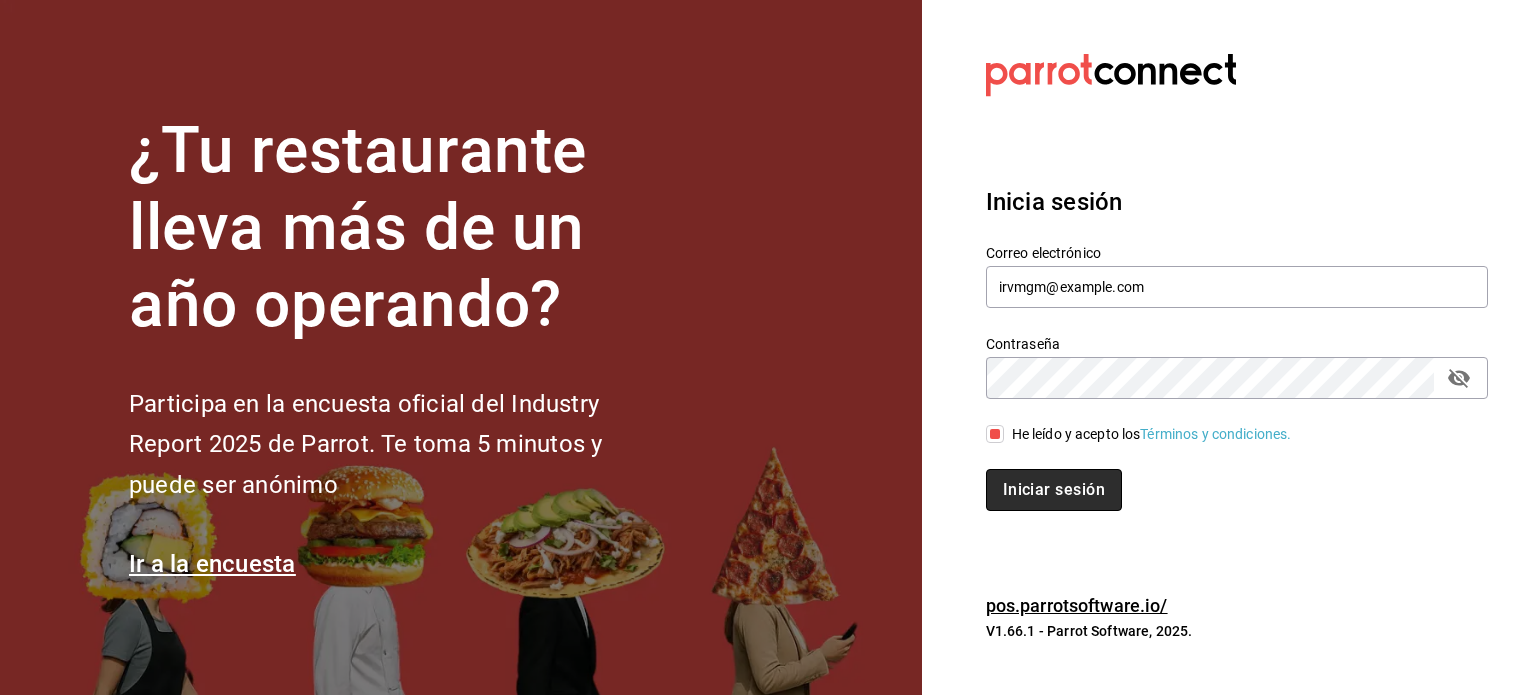 click on "Iniciar sesión" at bounding box center (1054, 490) 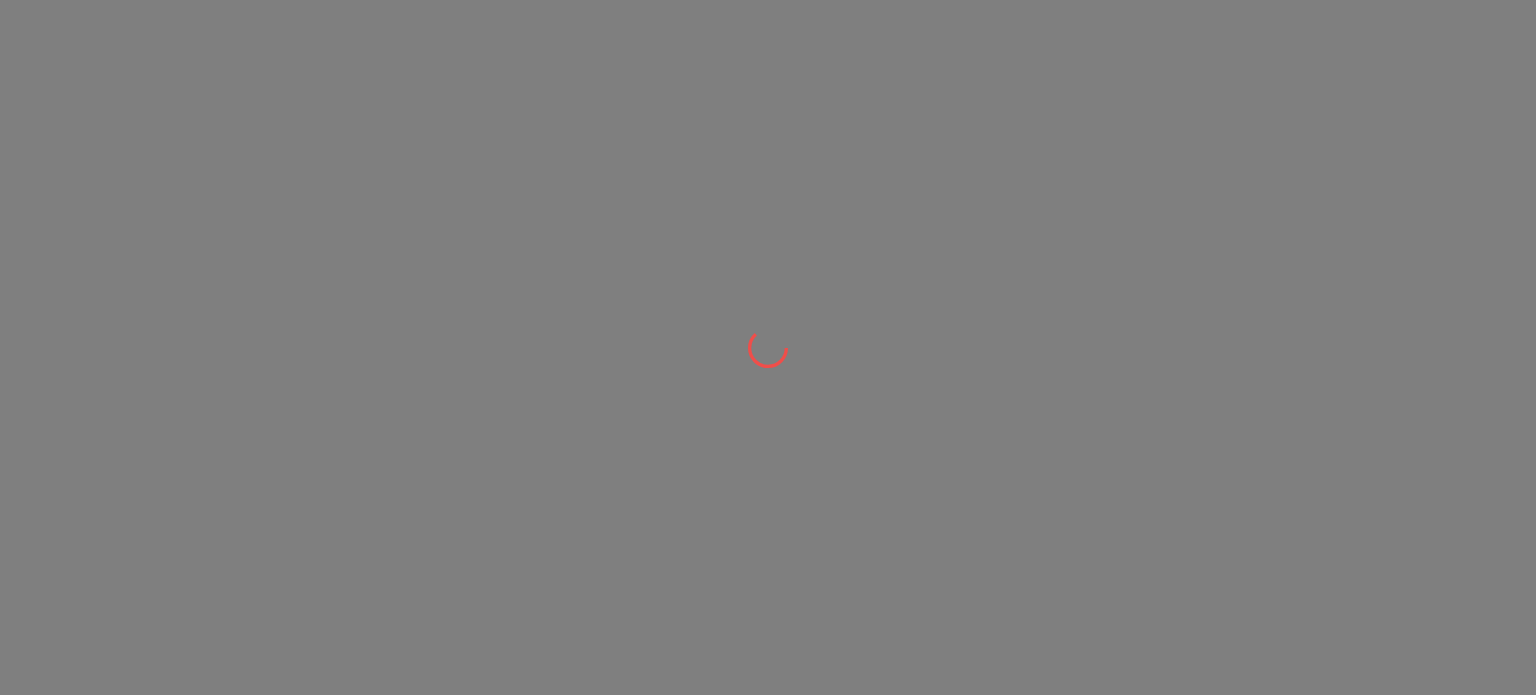 scroll, scrollTop: 0, scrollLeft: 0, axis: both 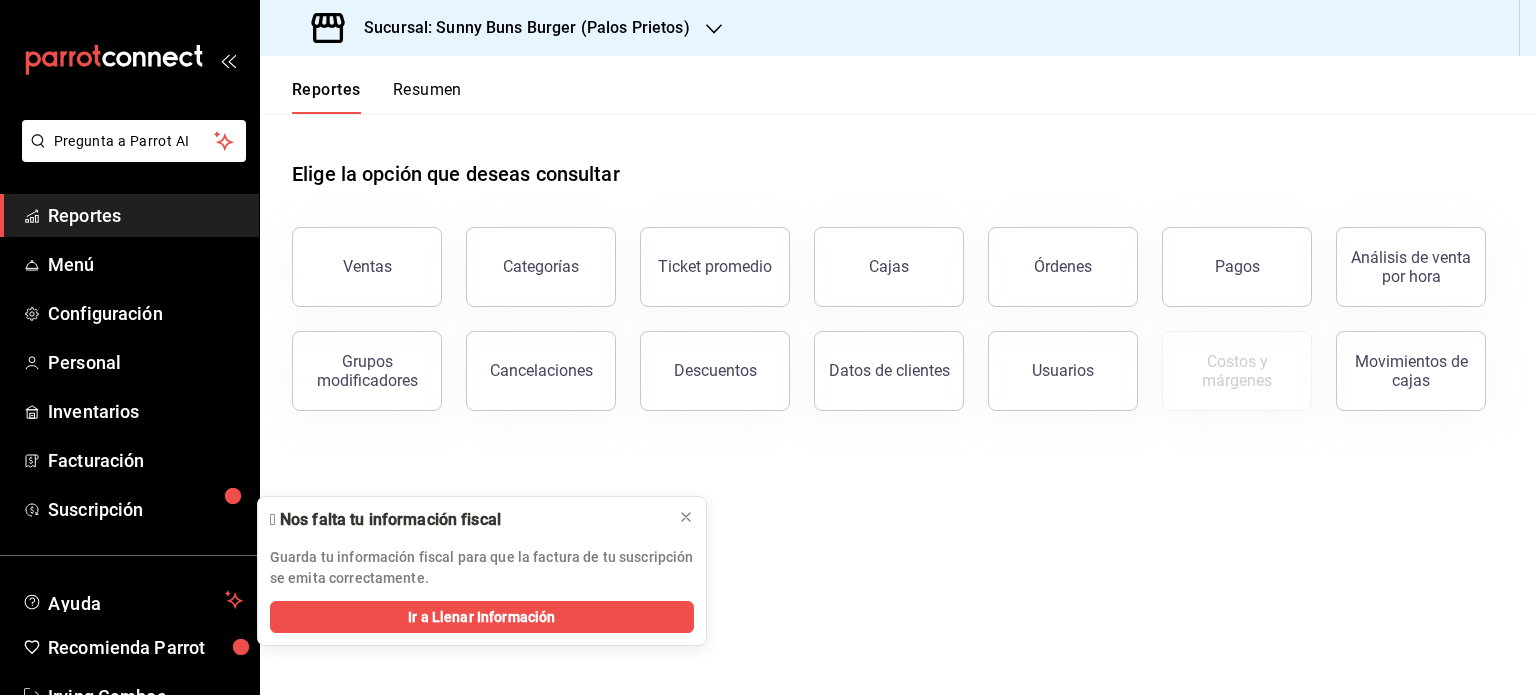 click on "Sucursal: Sunny Buns Burger (Palos Prietos)" at bounding box center [519, 28] 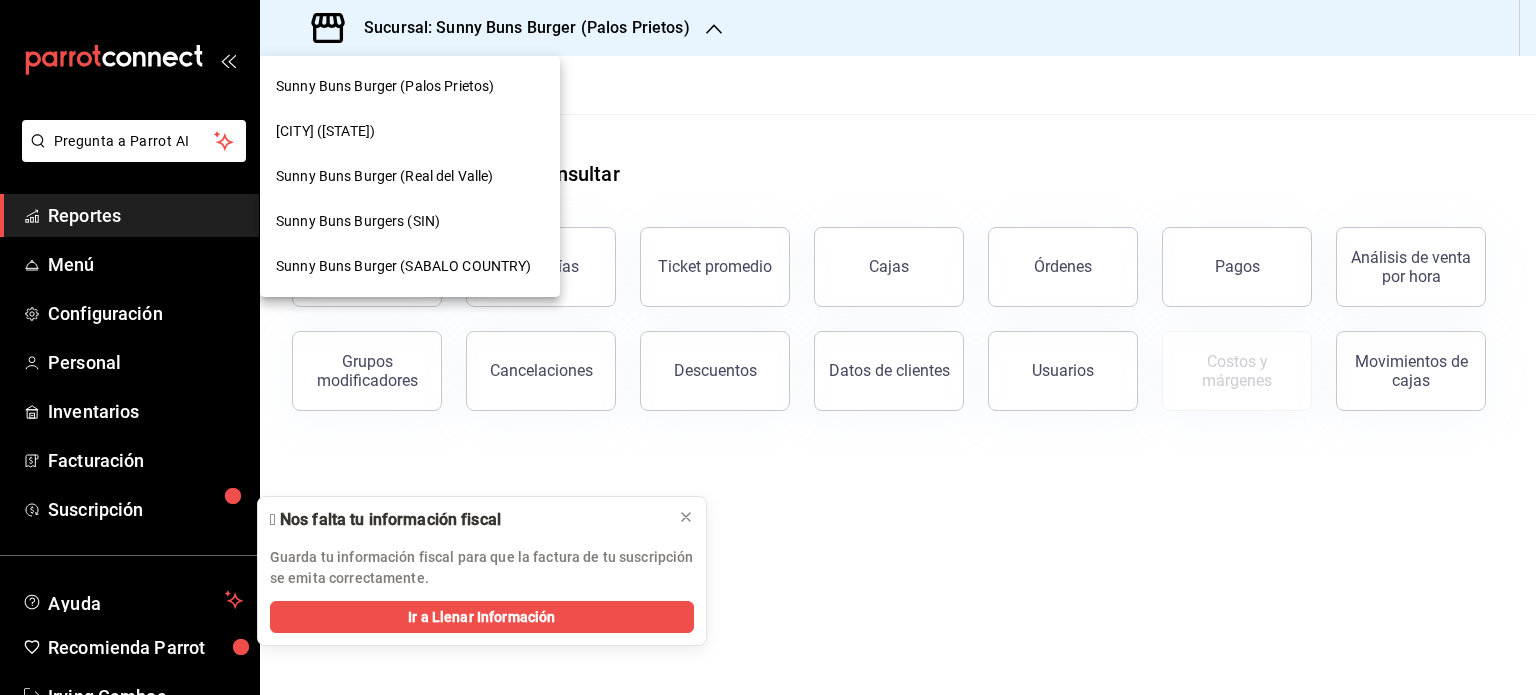 click on "Sunny Buns Burger (Real del Valle)" at bounding box center [410, 176] 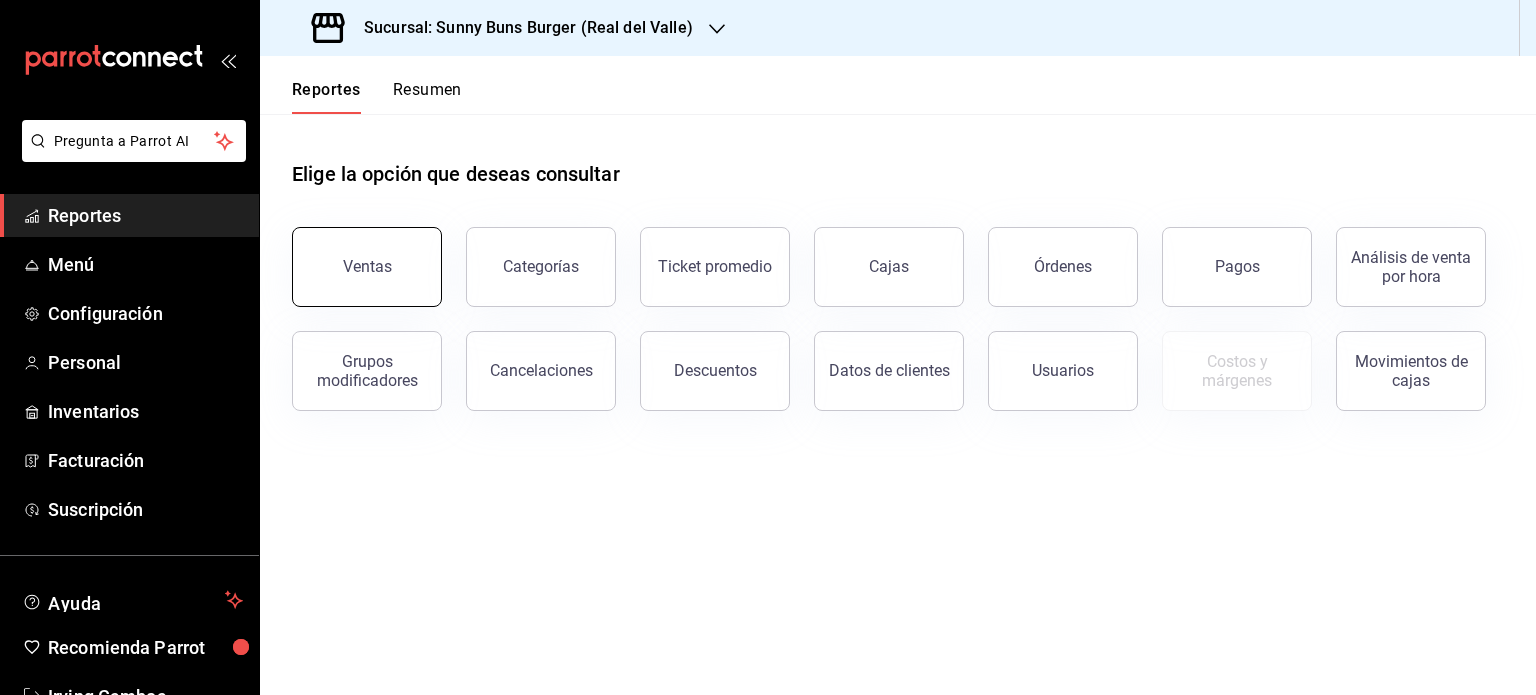 click on "Ventas" at bounding box center (367, 267) 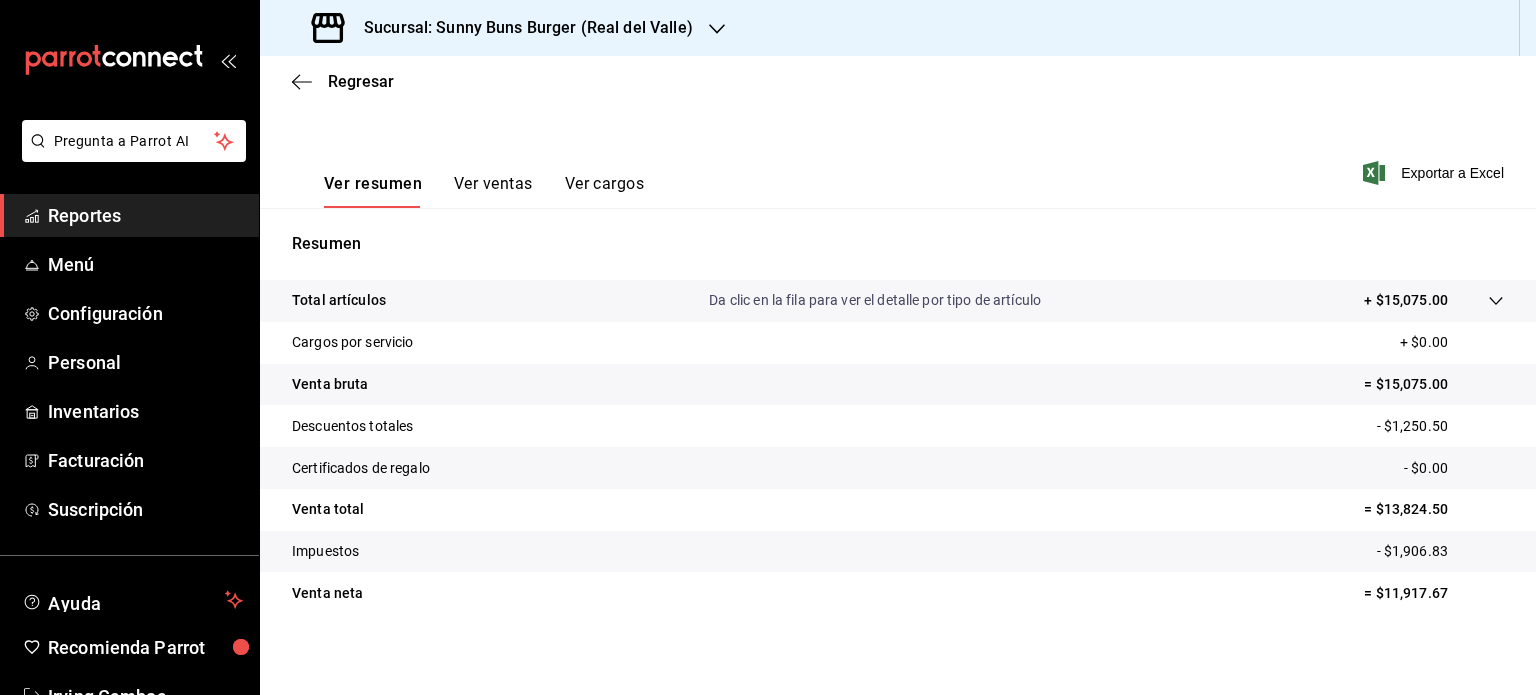 scroll, scrollTop: 258, scrollLeft: 0, axis: vertical 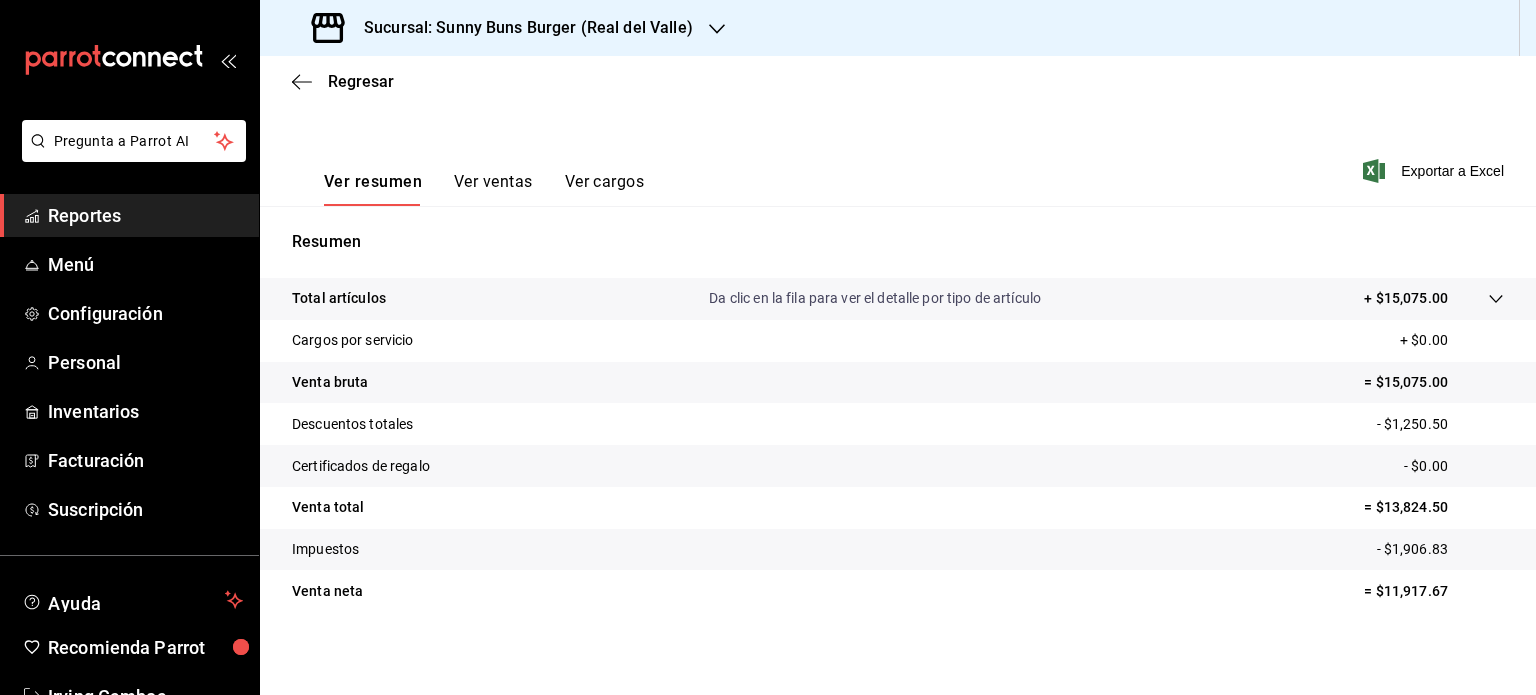 click on "Ver resumen Ver ventas Ver cargos" at bounding box center (468, 177) 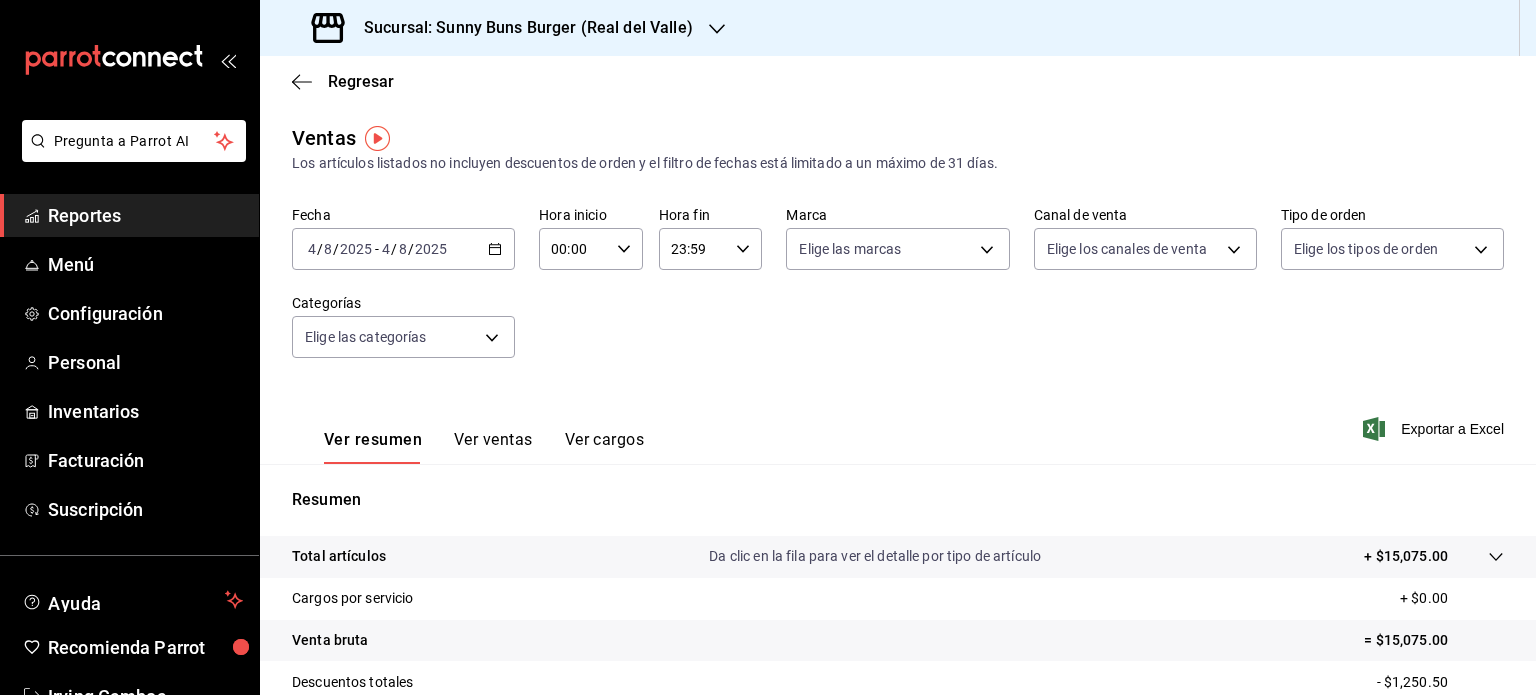 click on "Ver ventas" at bounding box center (493, 447) 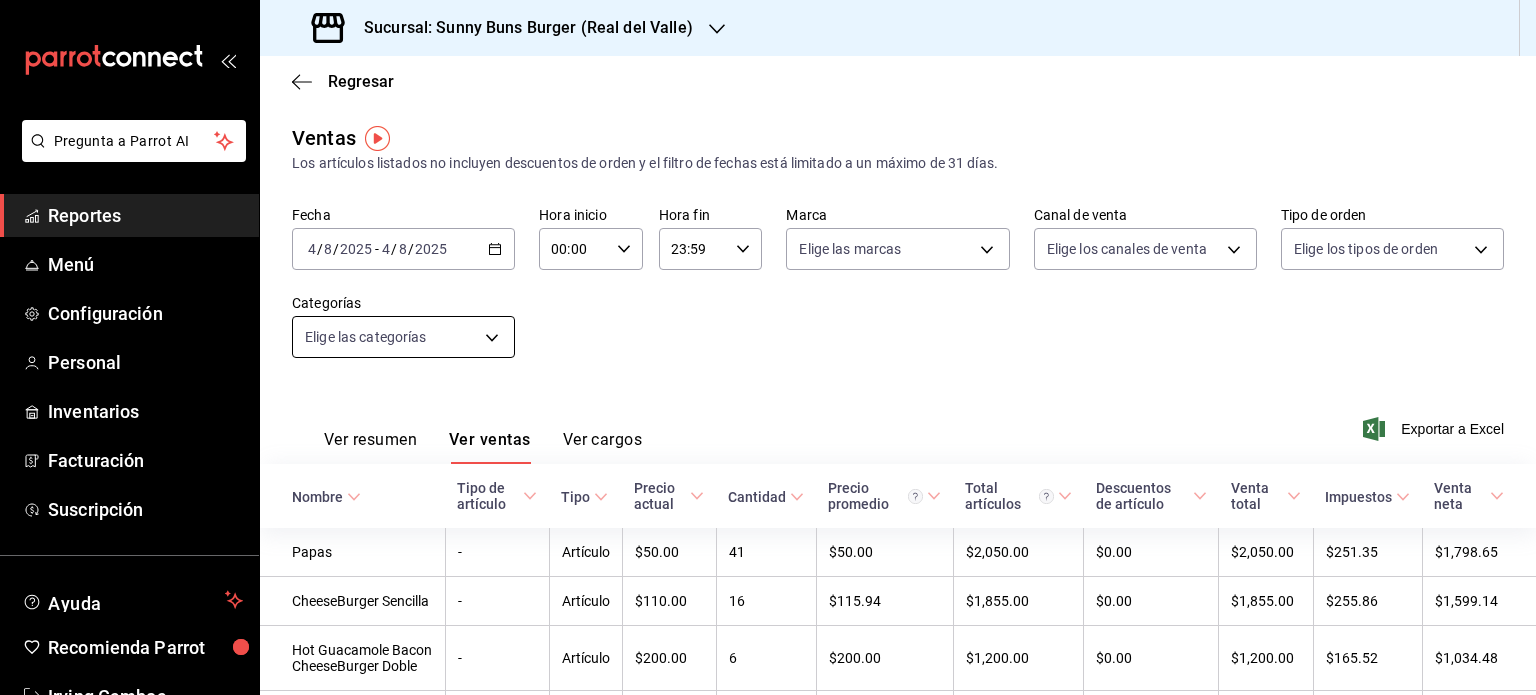 scroll, scrollTop: 0, scrollLeft: 0, axis: both 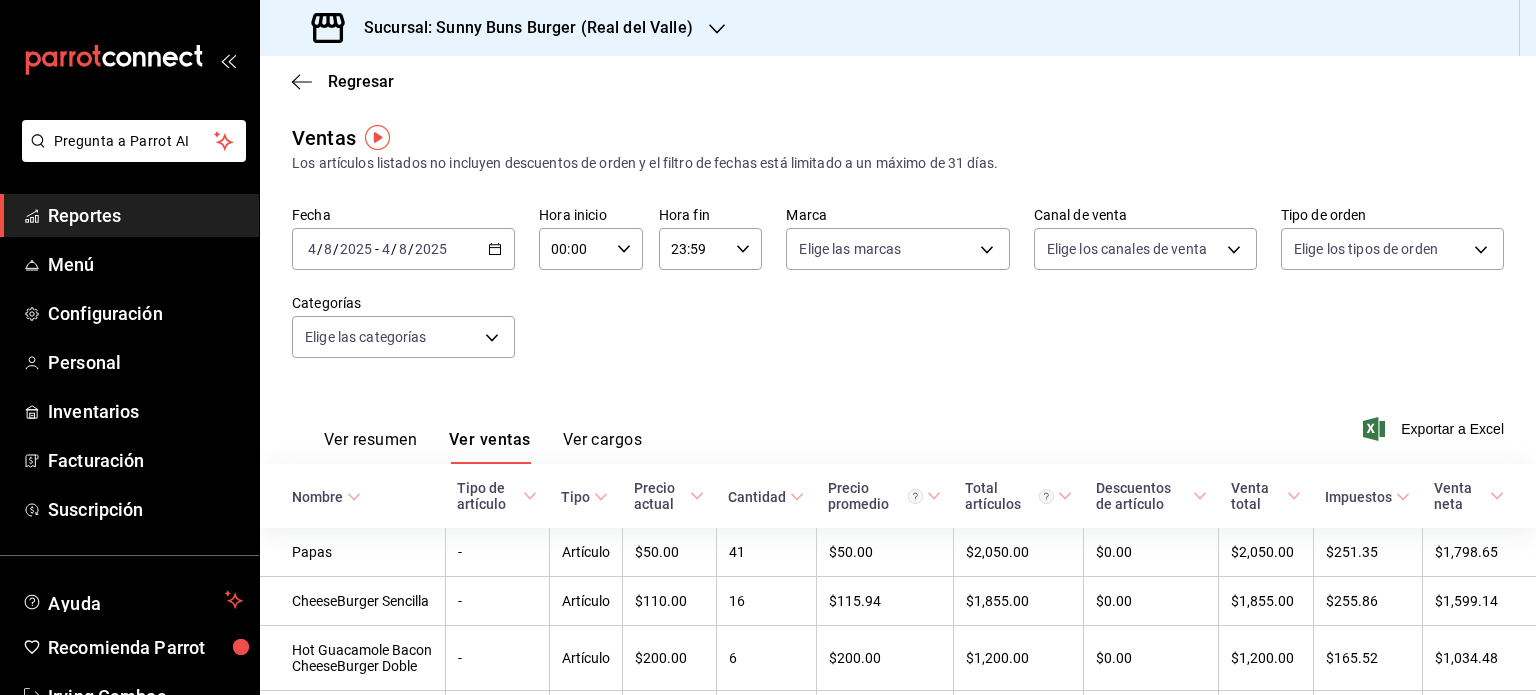 click on "Ver resumen" at bounding box center [370, 447] 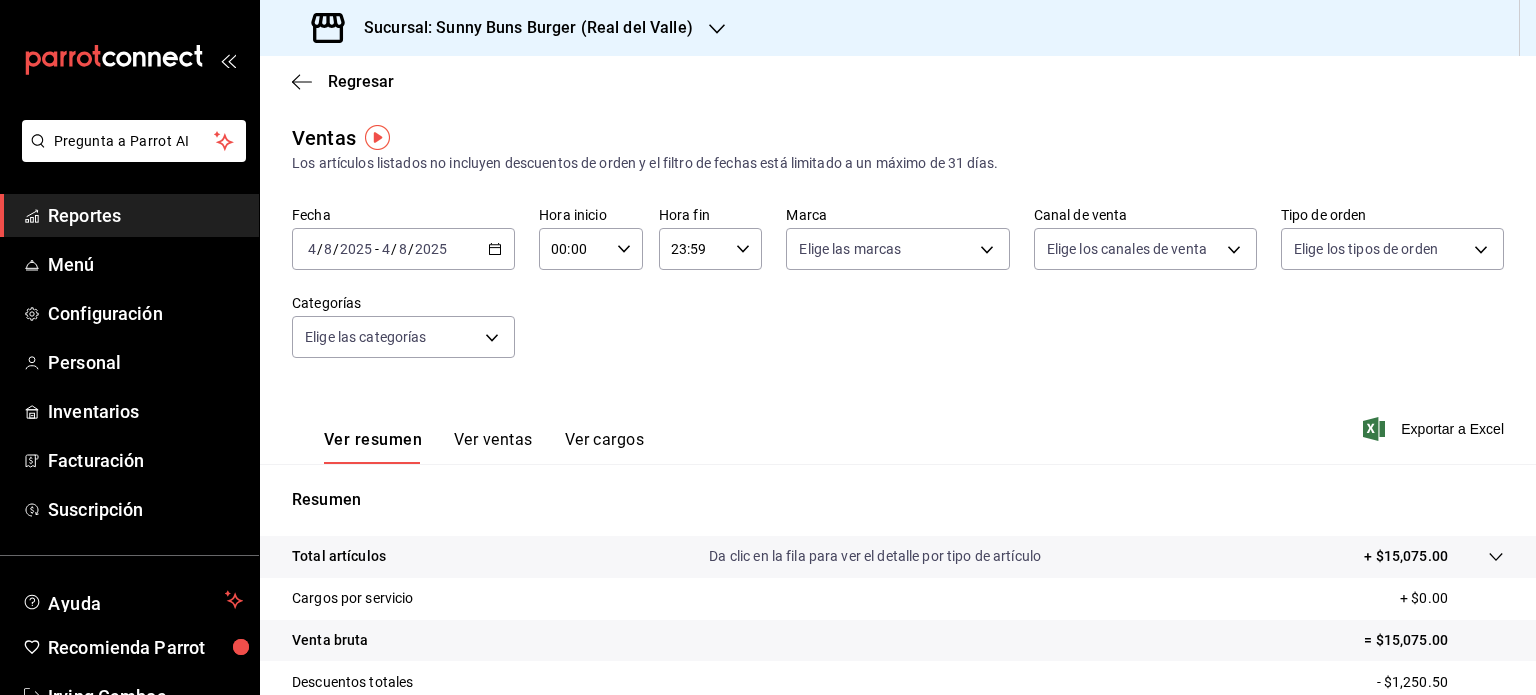 click on "Sucursal: Sunny Buns Burger (Real del Valle)" at bounding box center [520, 28] 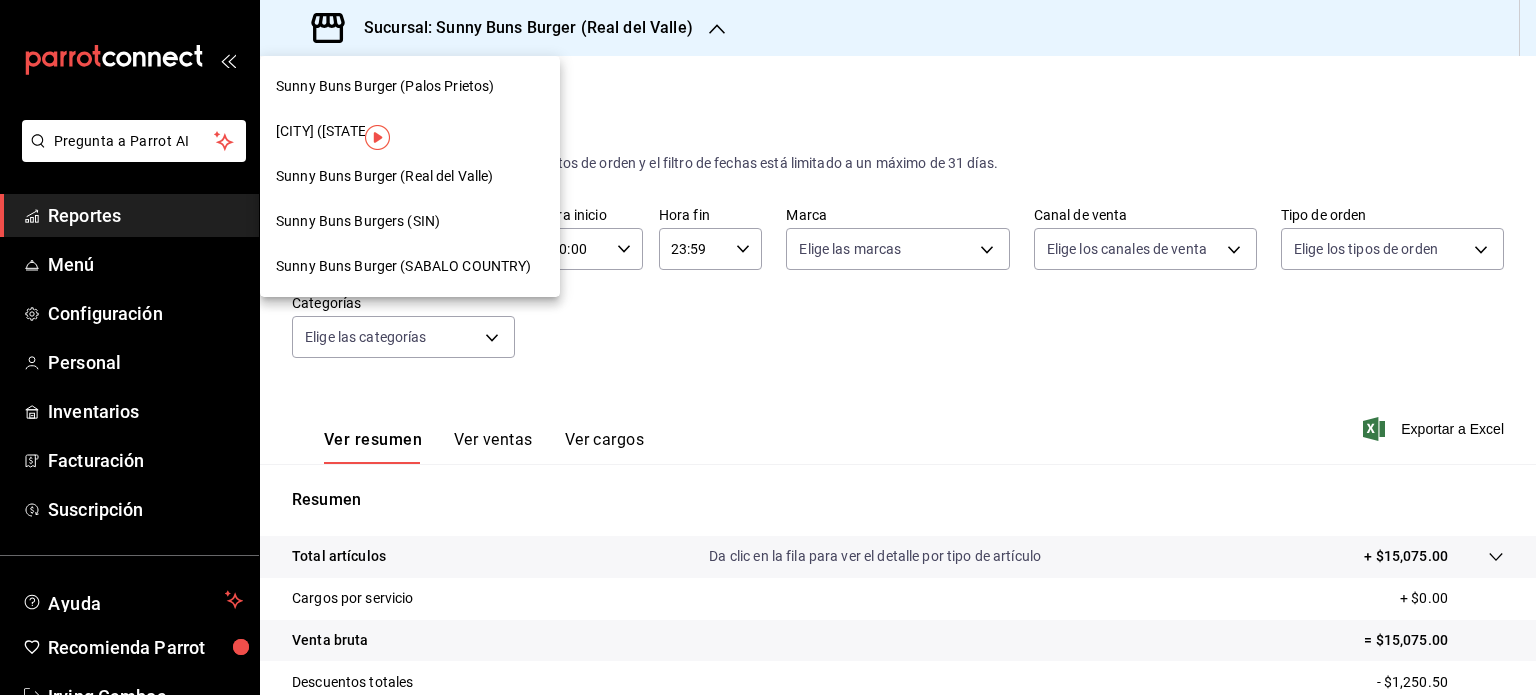 click on "Sunny Buns Burger (Real del Valle)" at bounding box center [384, 176] 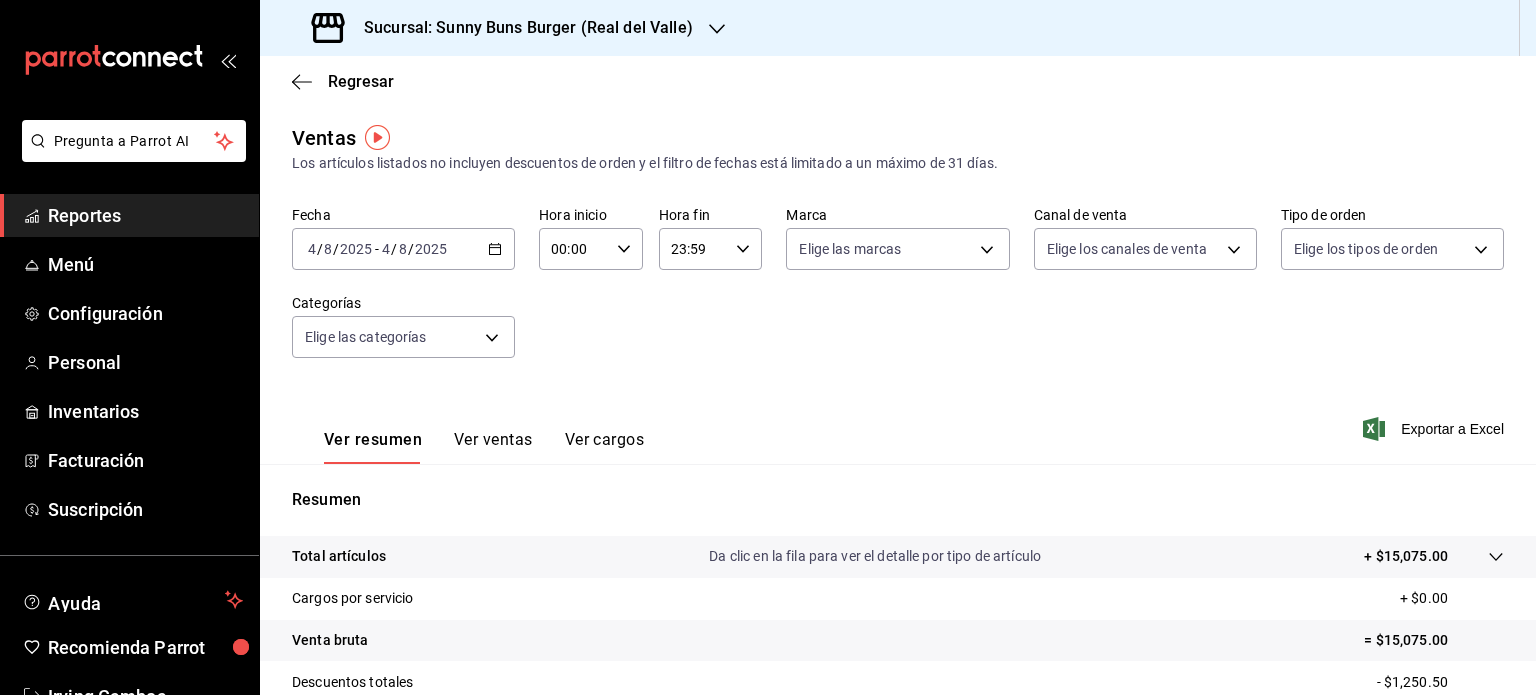 click on "Sucursal: Sunny Buns Burger (Real del Valle)" at bounding box center (504, 28) 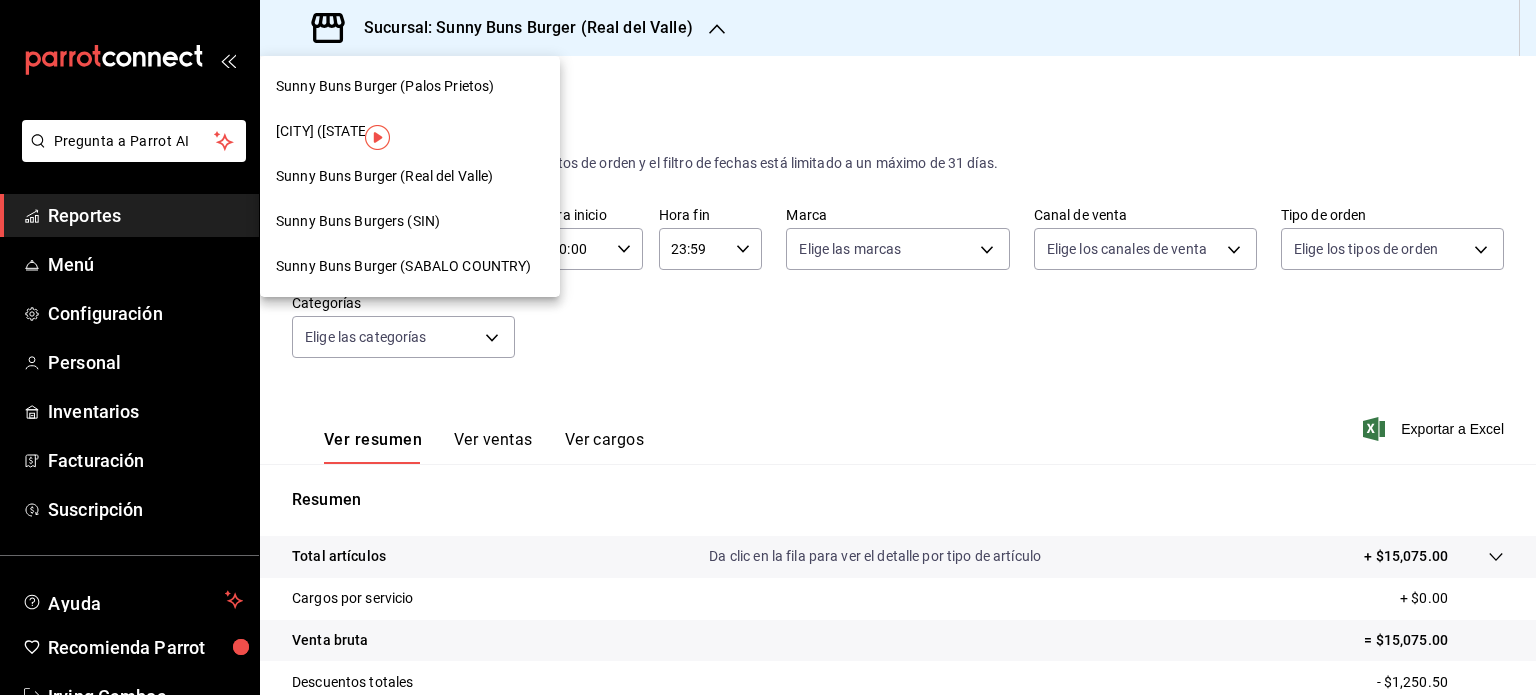 click on "Sunny Buns Burger (SABALO COUNTRY)" at bounding box center (403, 266) 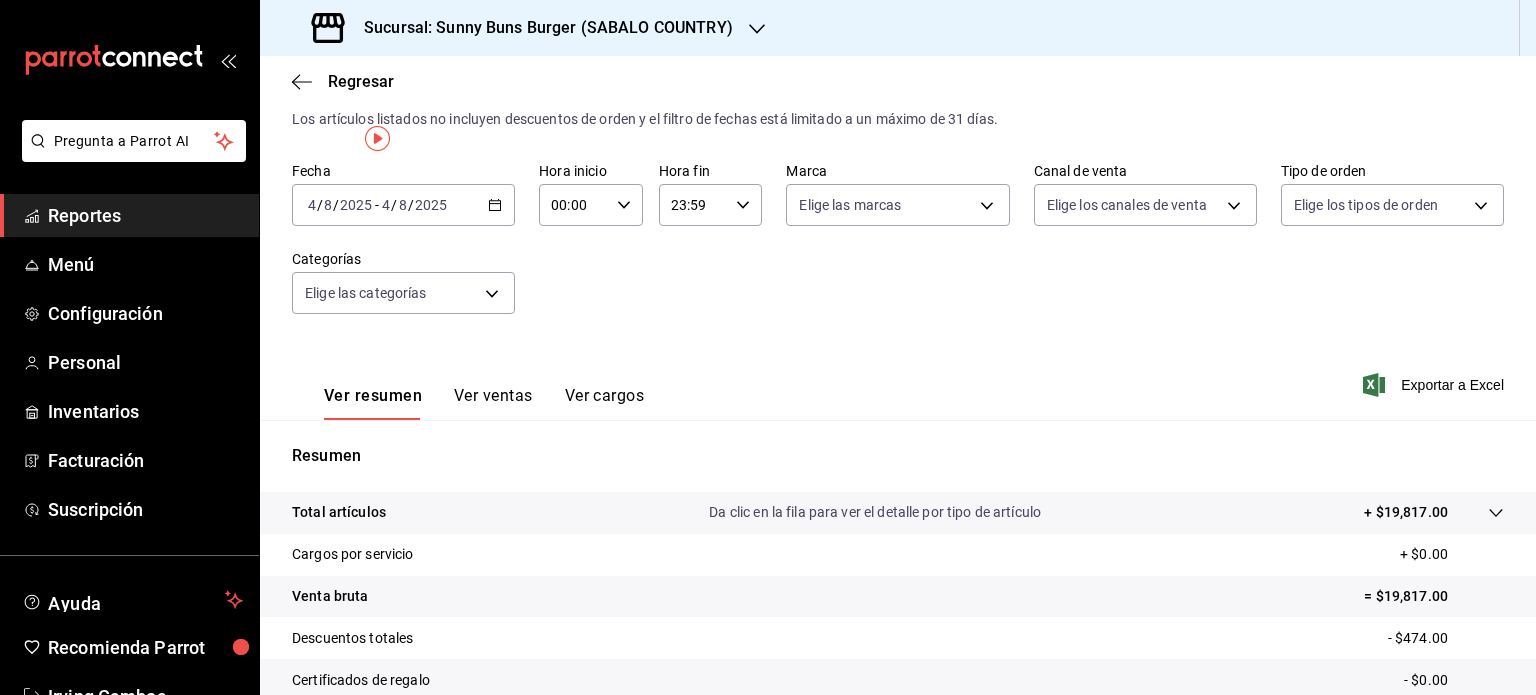 scroll, scrollTop: 0, scrollLeft: 0, axis: both 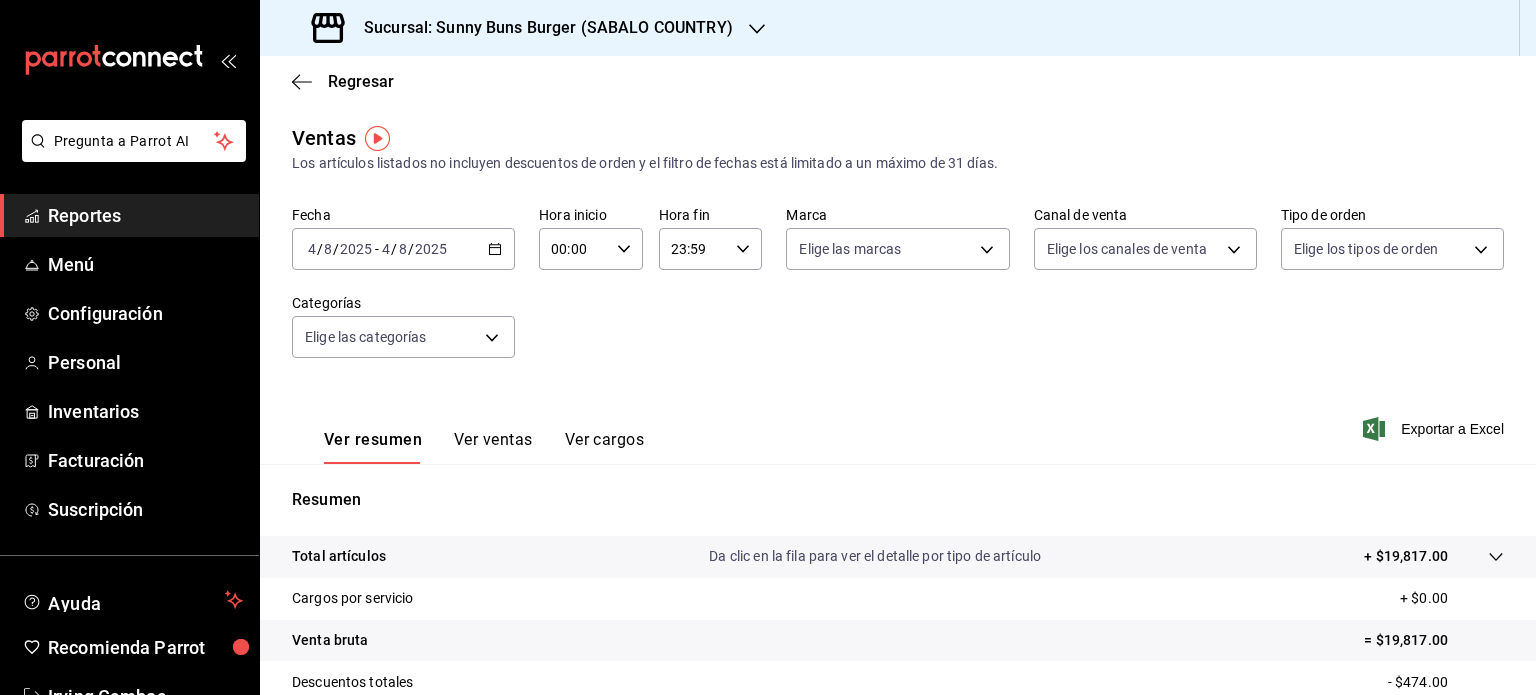 click 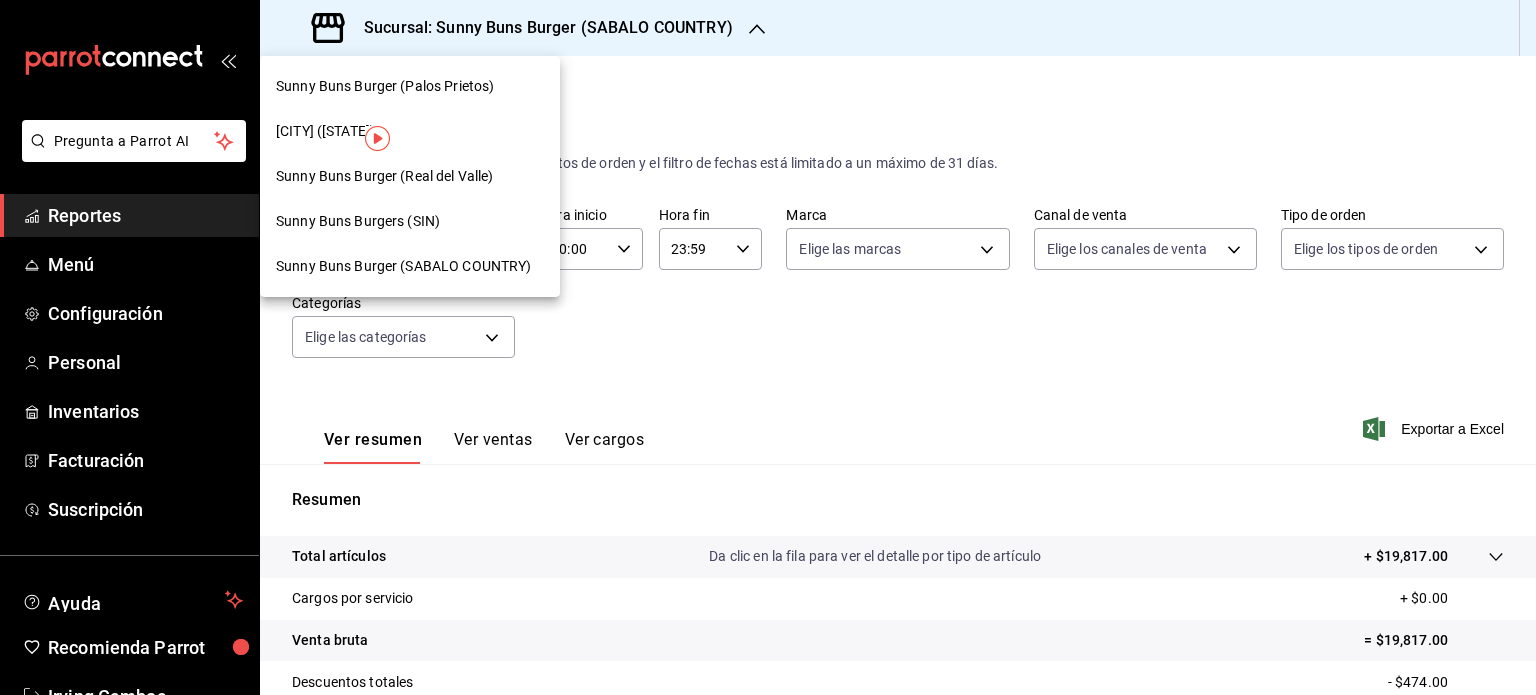 click on "[CITY] ([STATE])" at bounding box center (410, 131) 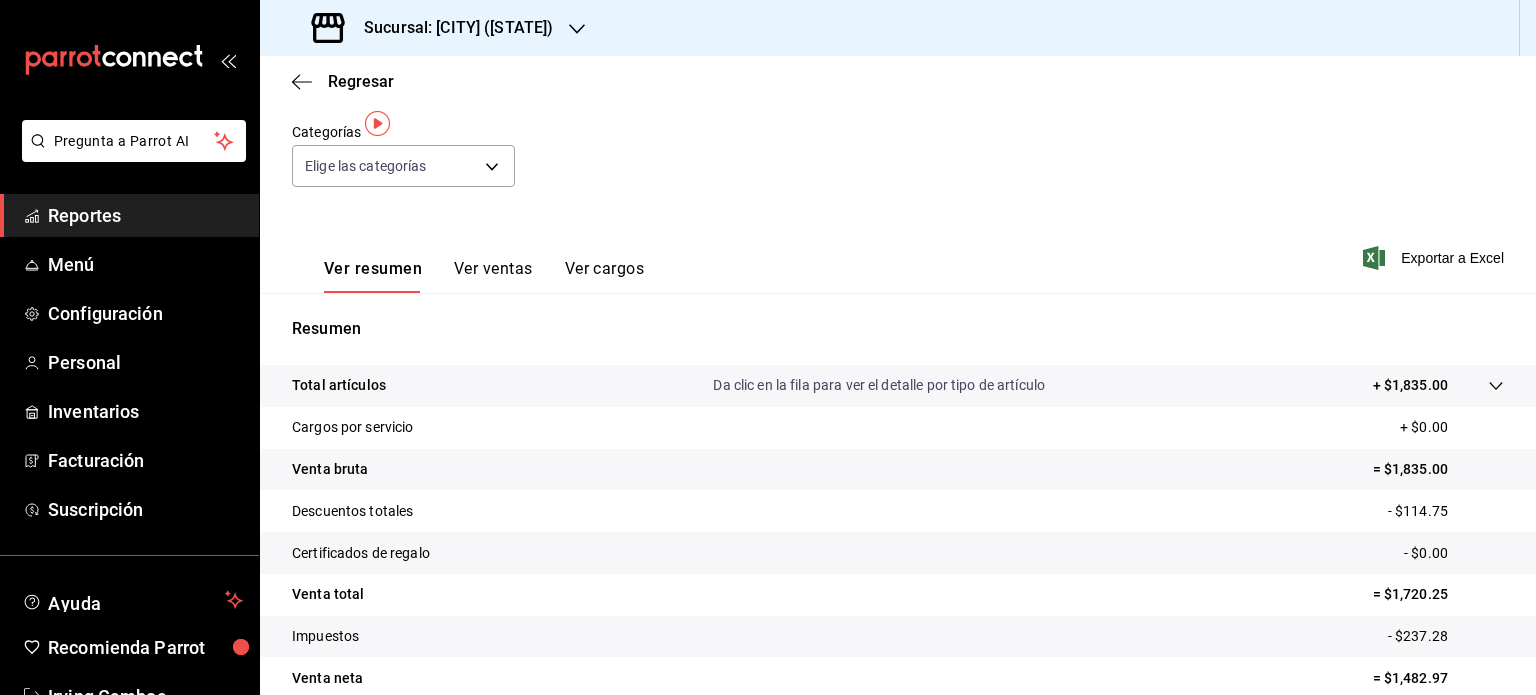 scroll, scrollTop: 0, scrollLeft: 0, axis: both 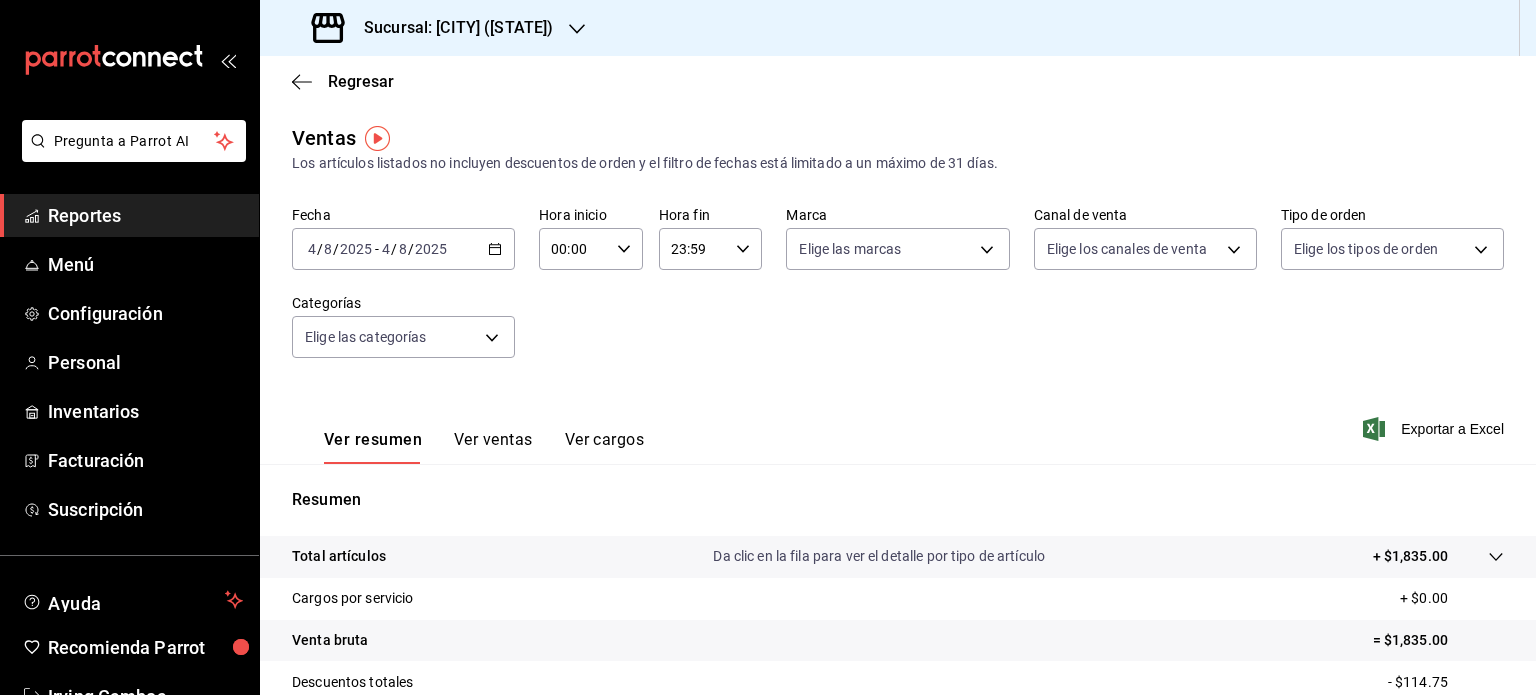 click 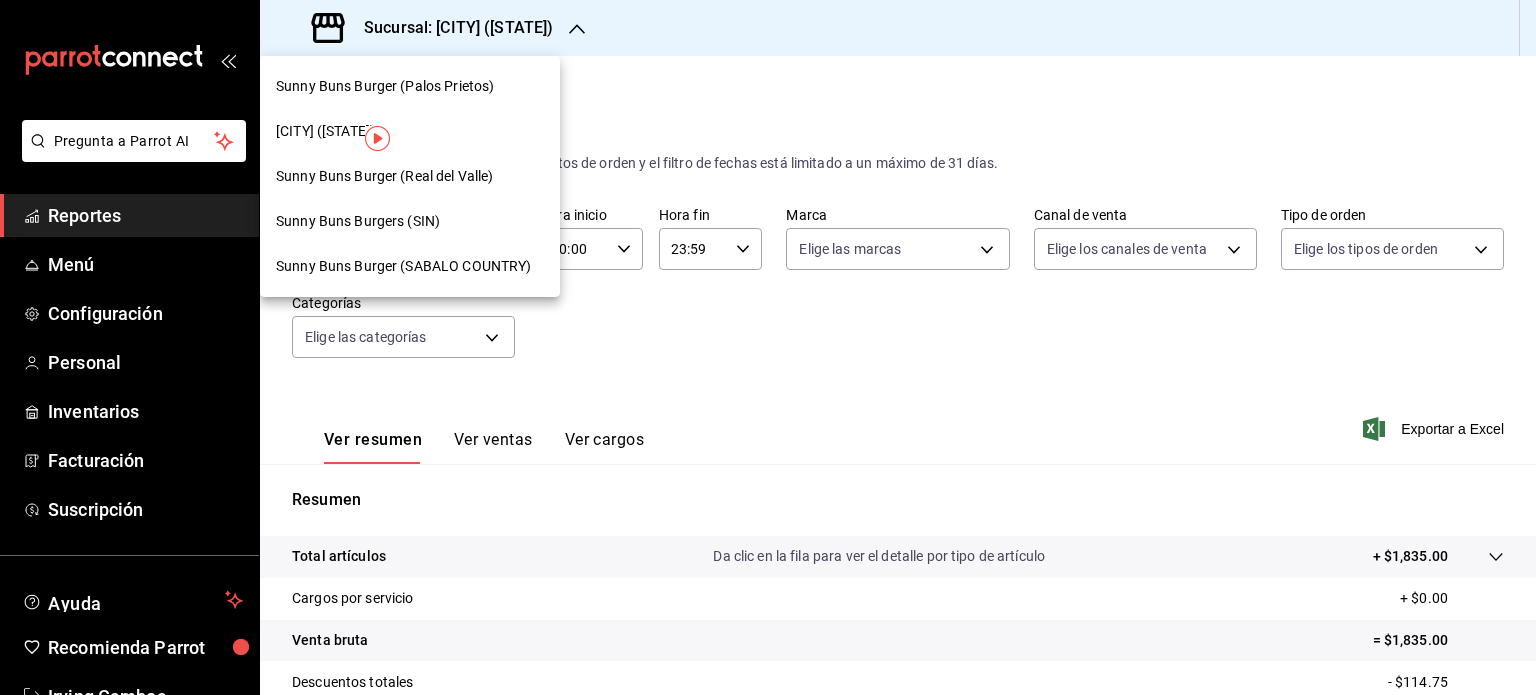 click on "Sunny Buns Burger (Palos Prietos)" at bounding box center (385, 86) 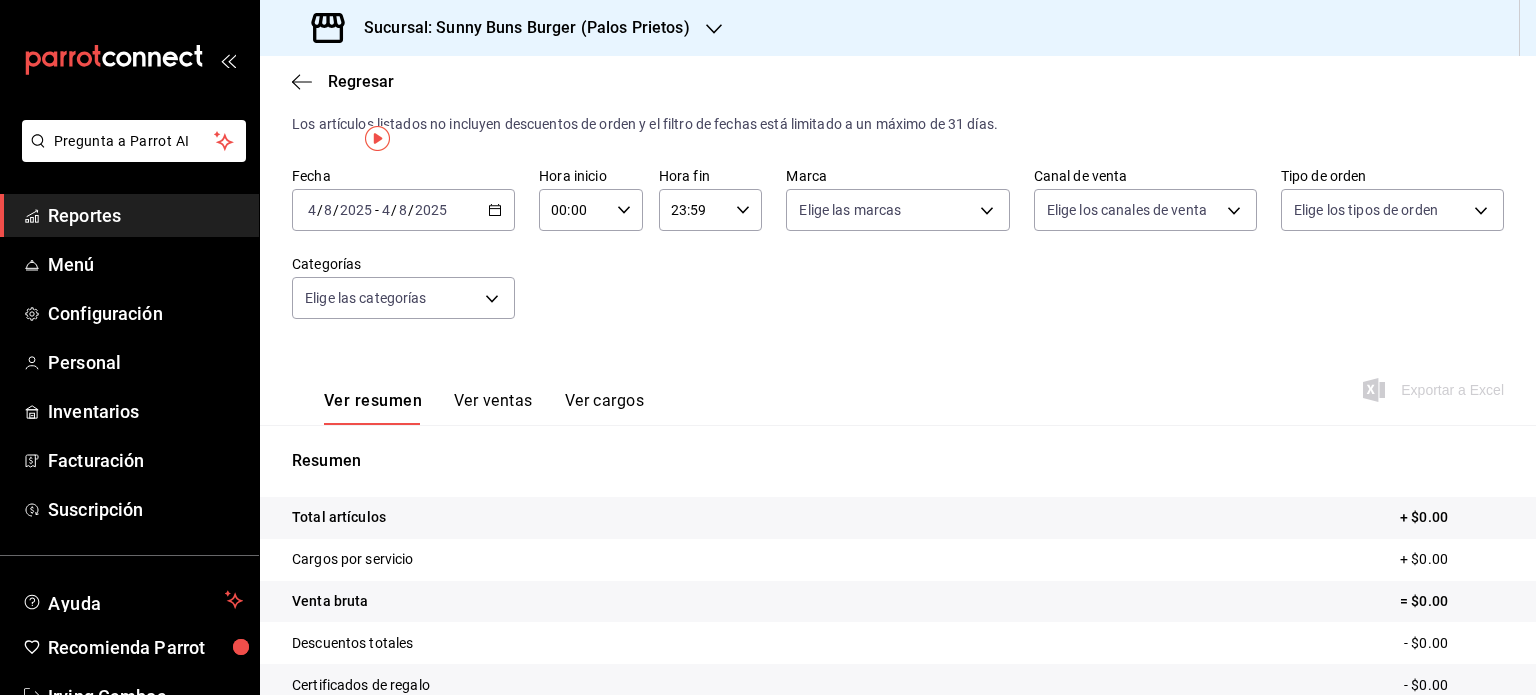 scroll, scrollTop: 0, scrollLeft: 0, axis: both 